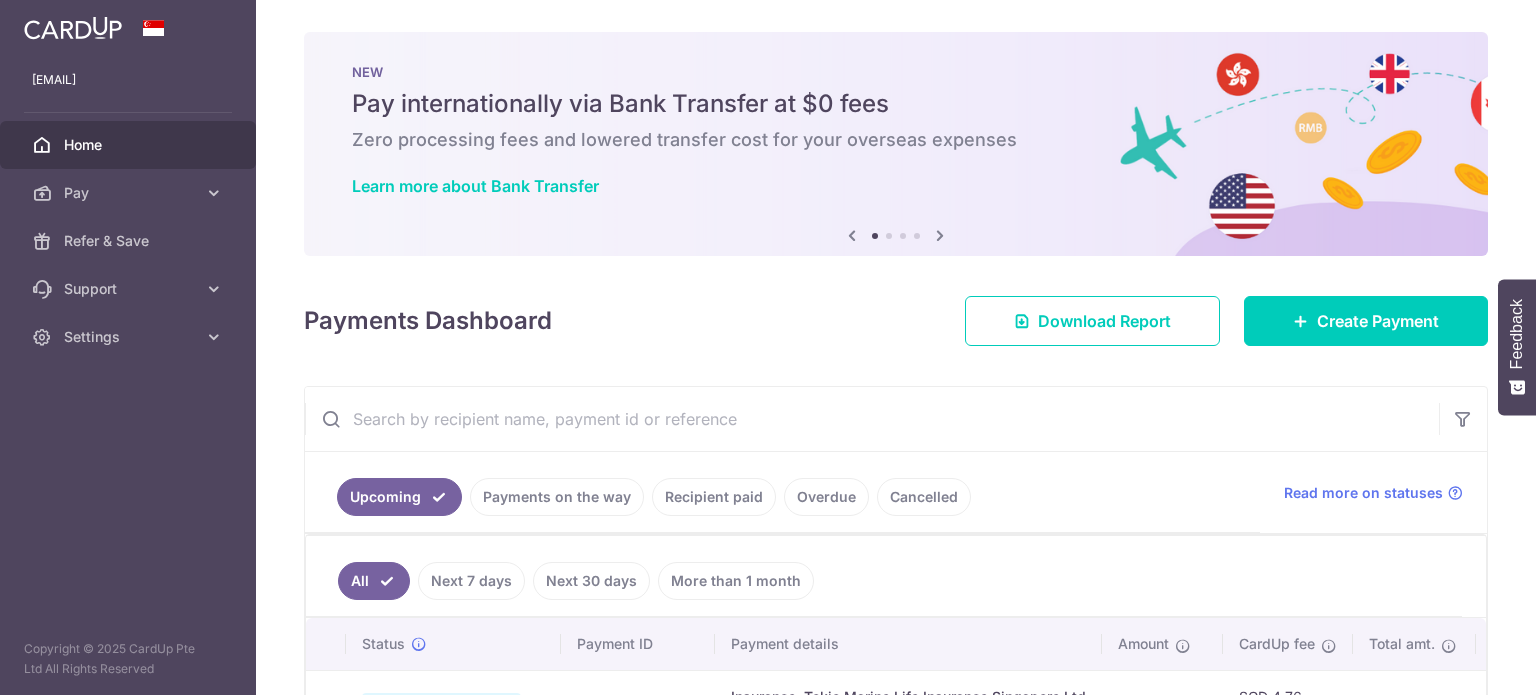 scroll, scrollTop: 0, scrollLeft: 0, axis: both 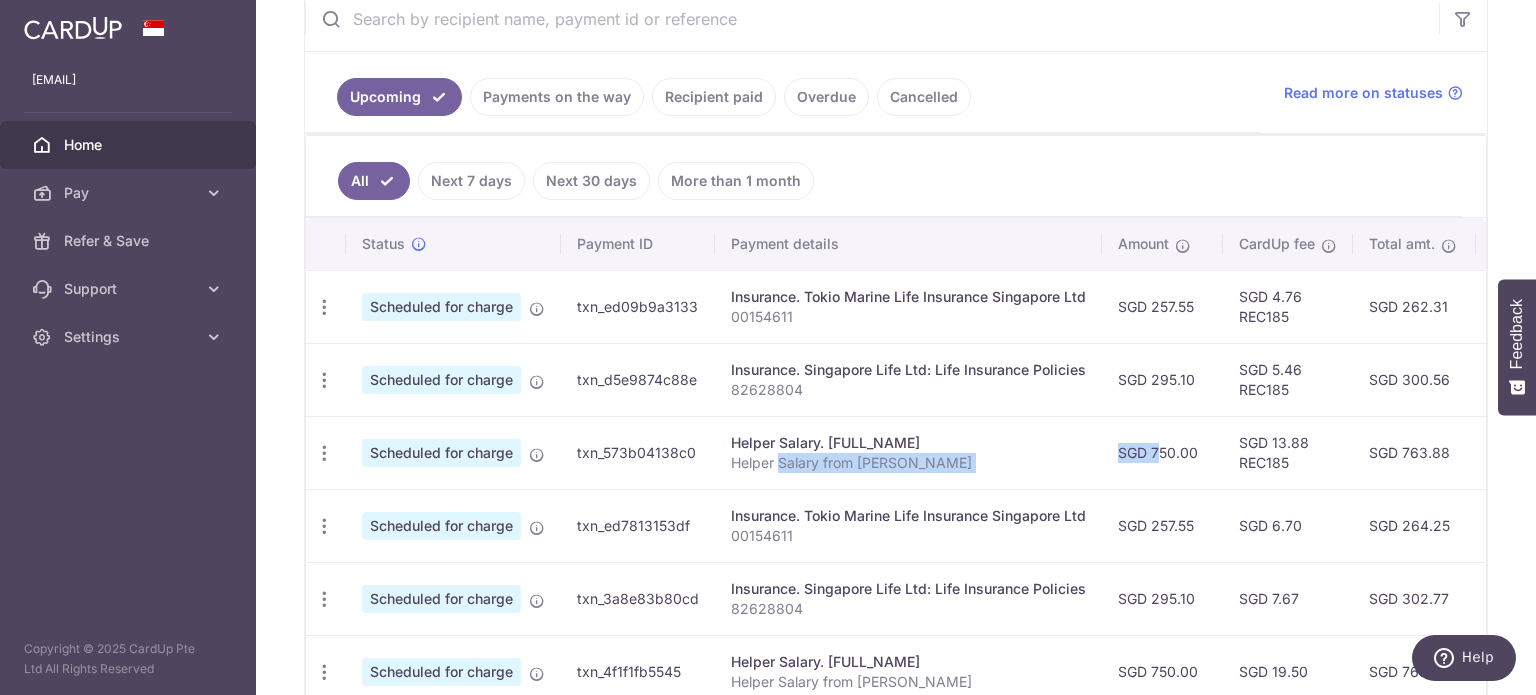 drag, startPoint x: 1157, startPoint y: 476, endPoint x: 780, endPoint y: 467, distance: 377.10742 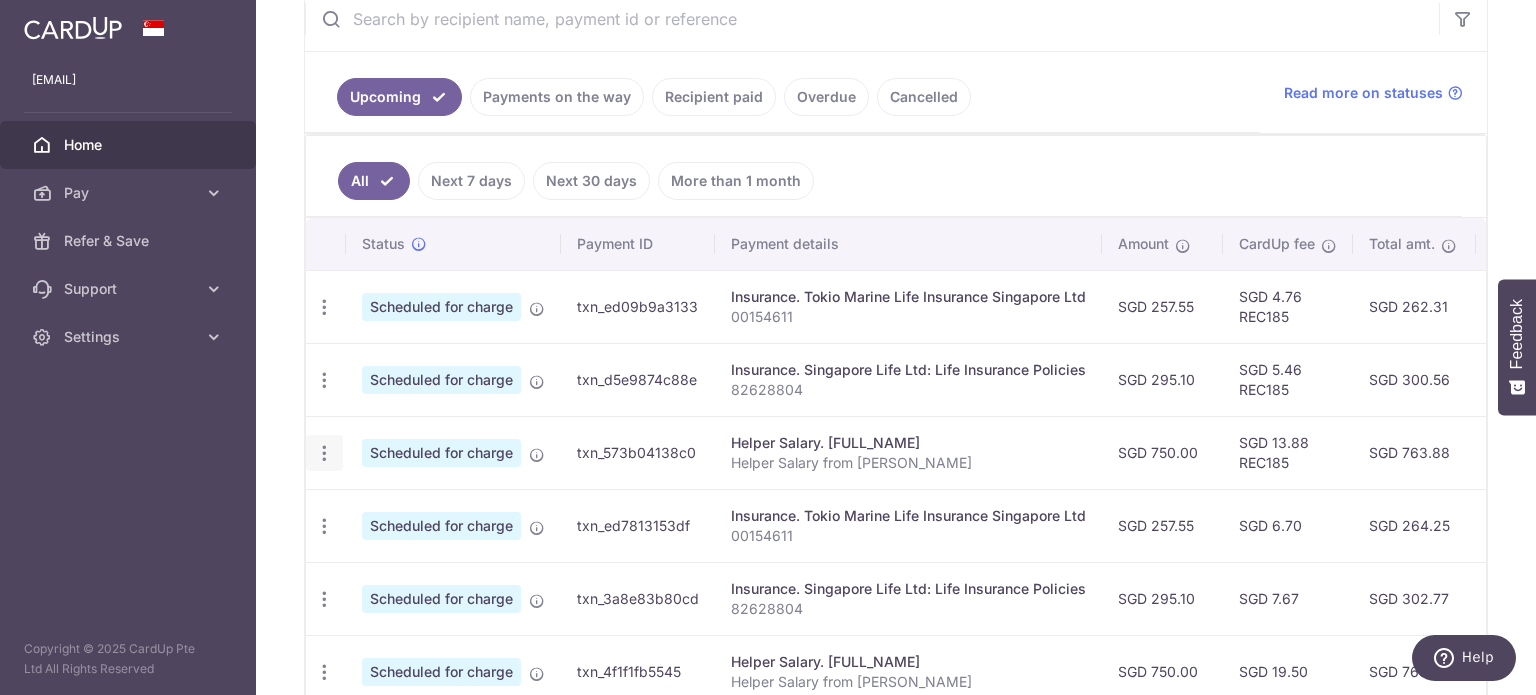 click at bounding box center [324, 307] 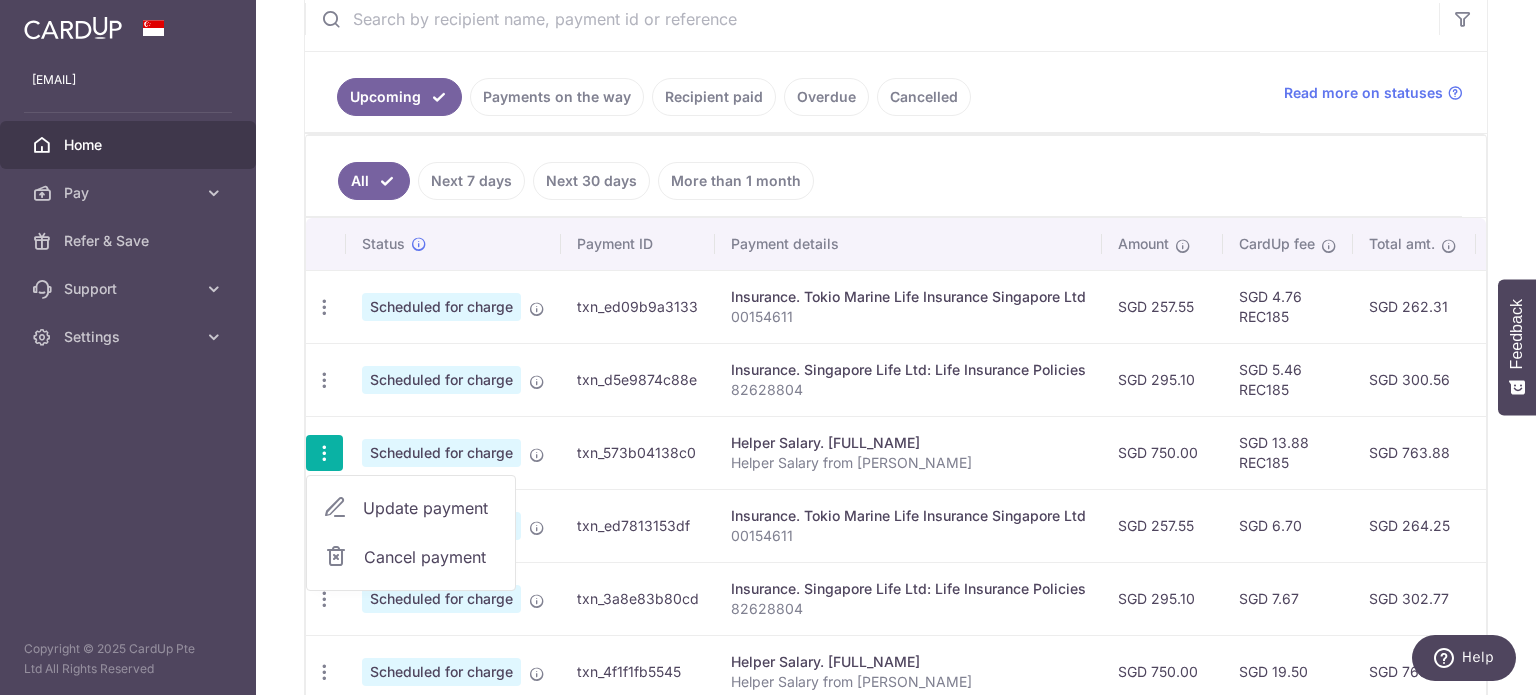 click on "Update payment" at bounding box center [431, 508] 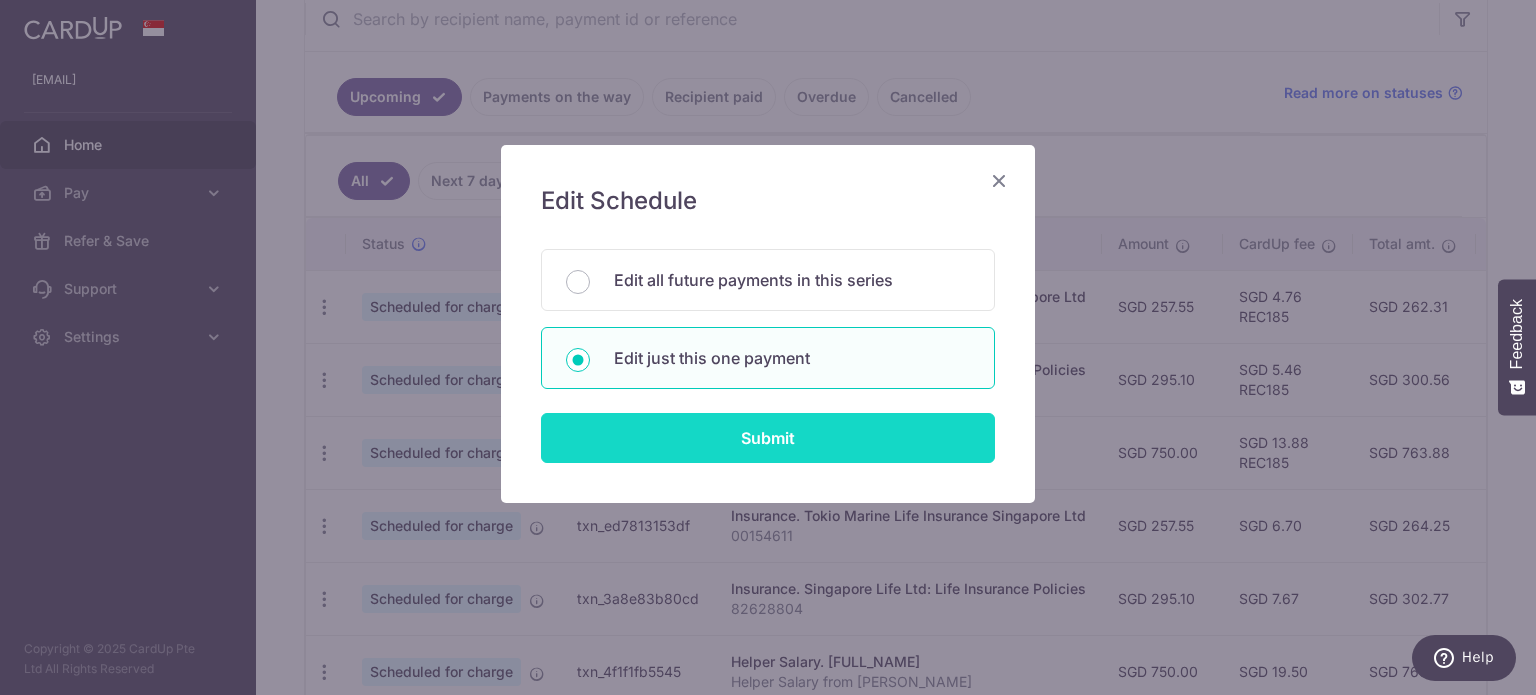 click on "Submit" at bounding box center [768, 438] 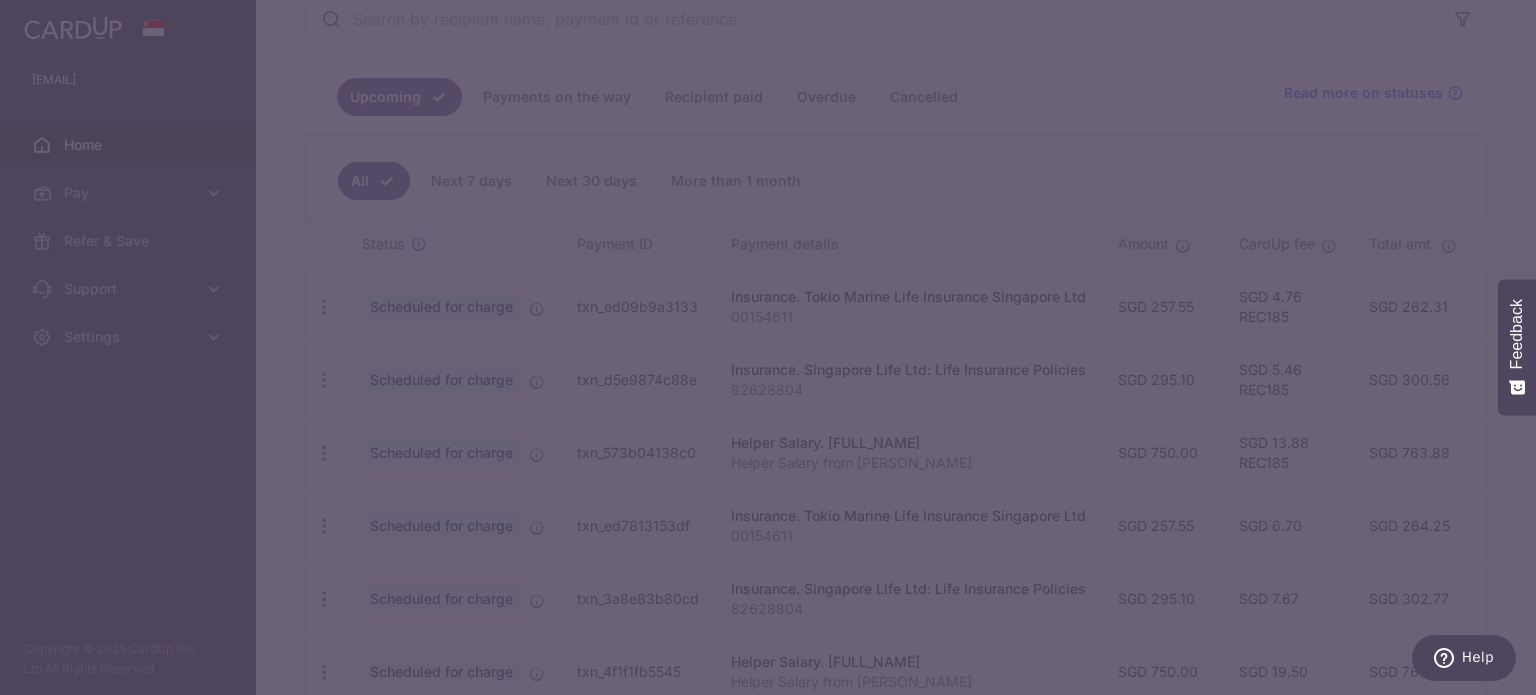 type on "REC185" 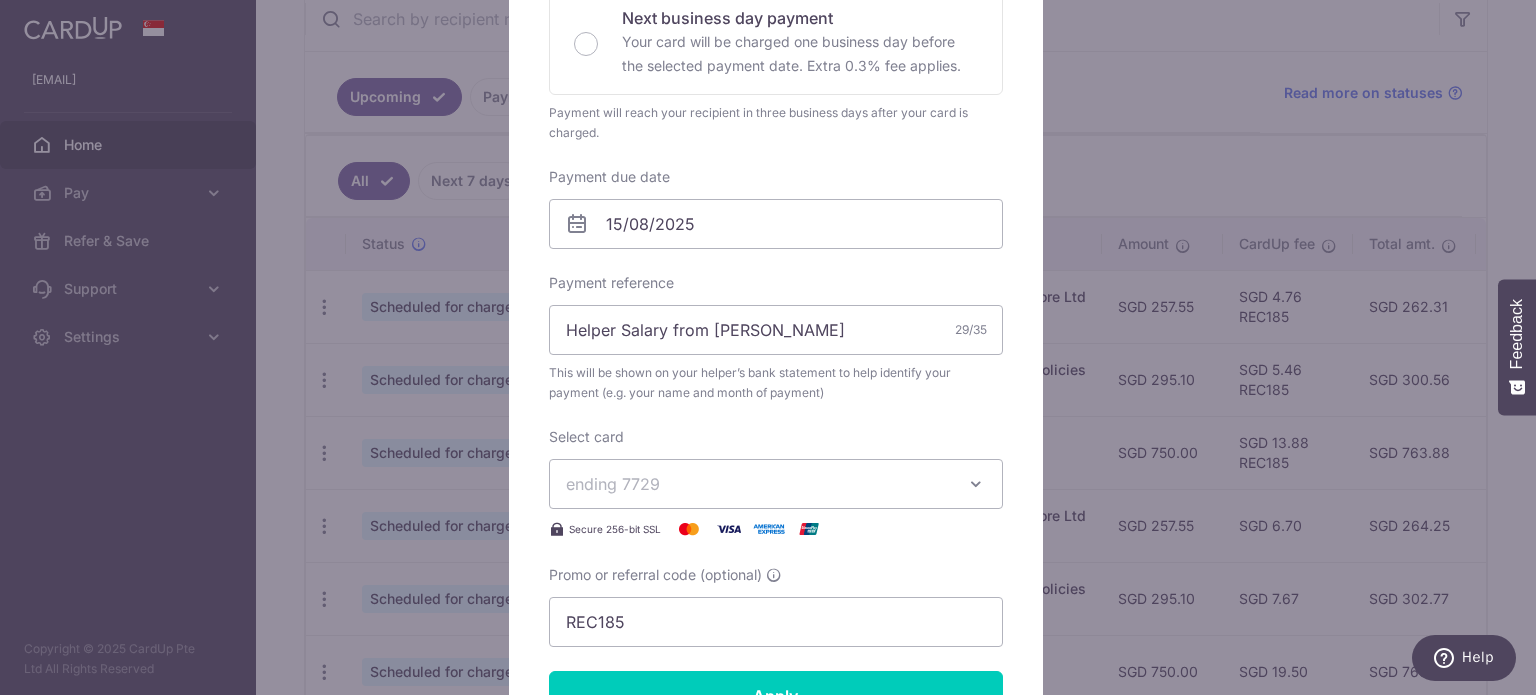 scroll, scrollTop: 500, scrollLeft: 0, axis: vertical 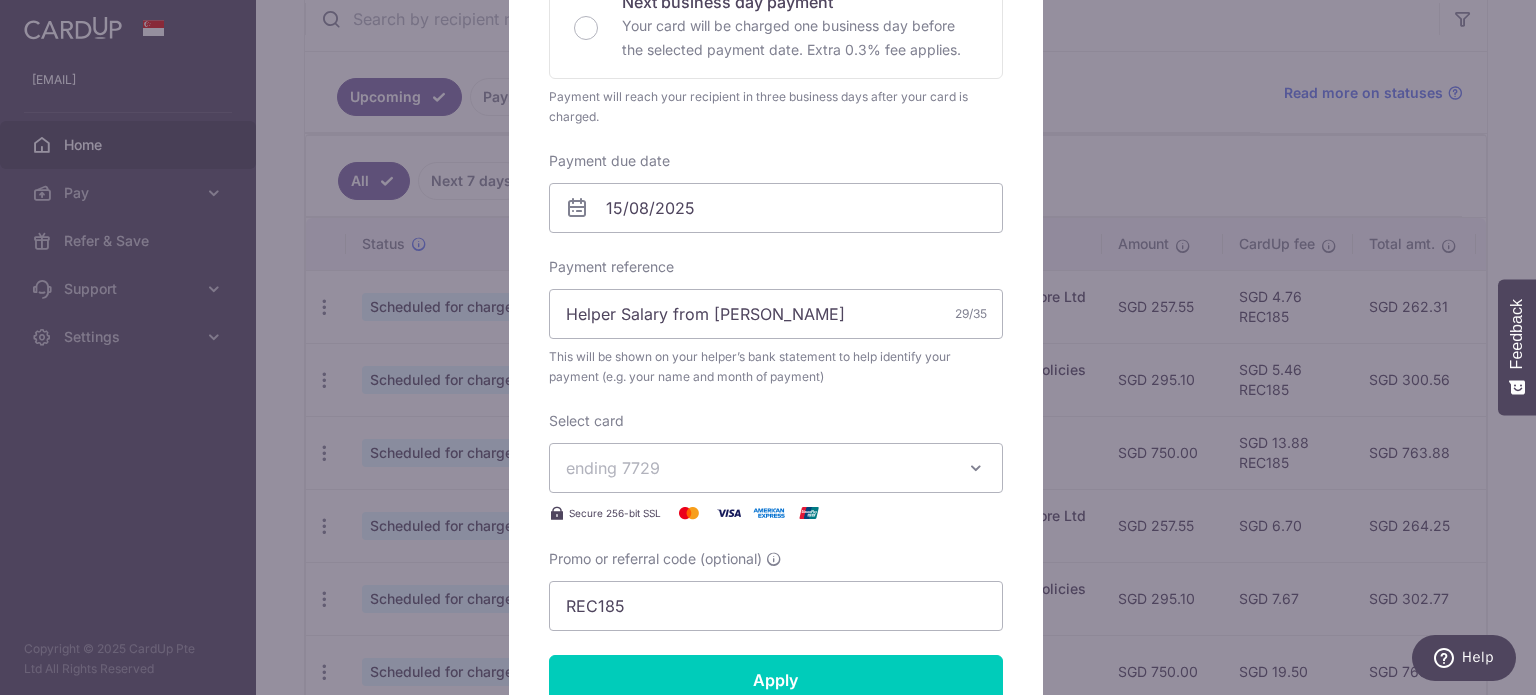 click on "ending 7729" at bounding box center (758, 468) 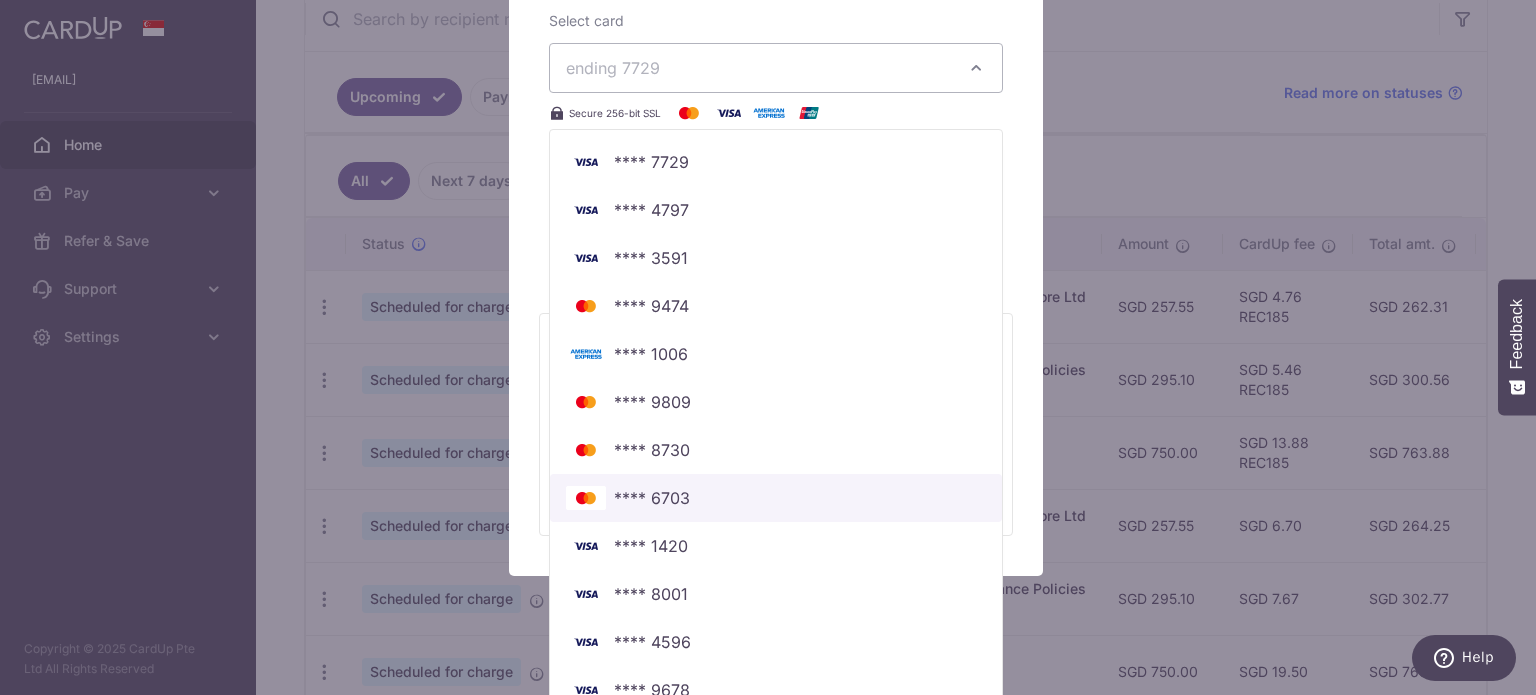 scroll, scrollTop: 926, scrollLeft: 0, axis: vertical 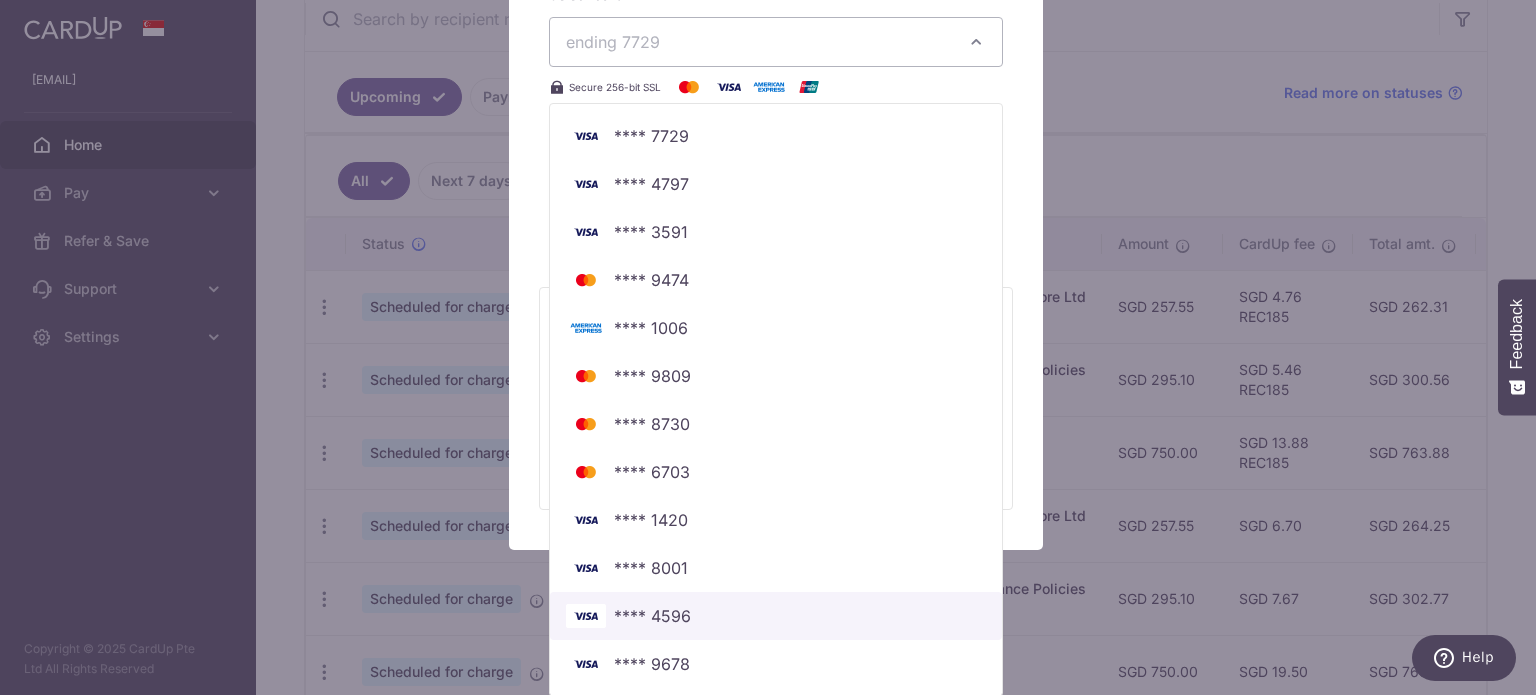 click on "**** 4596" at bounding box center (776, 616) 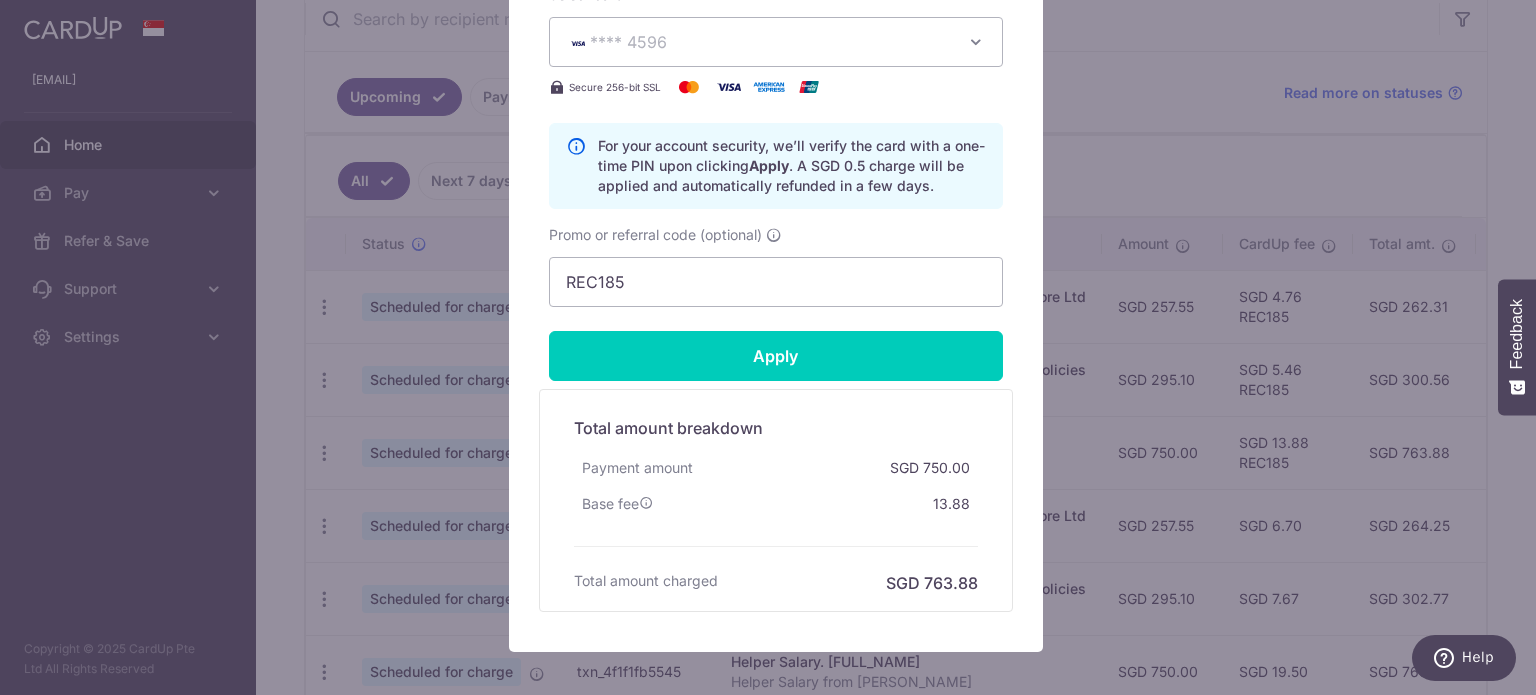 scroll, scrollTop: 923, scrollLeft: 0, axis: vertical 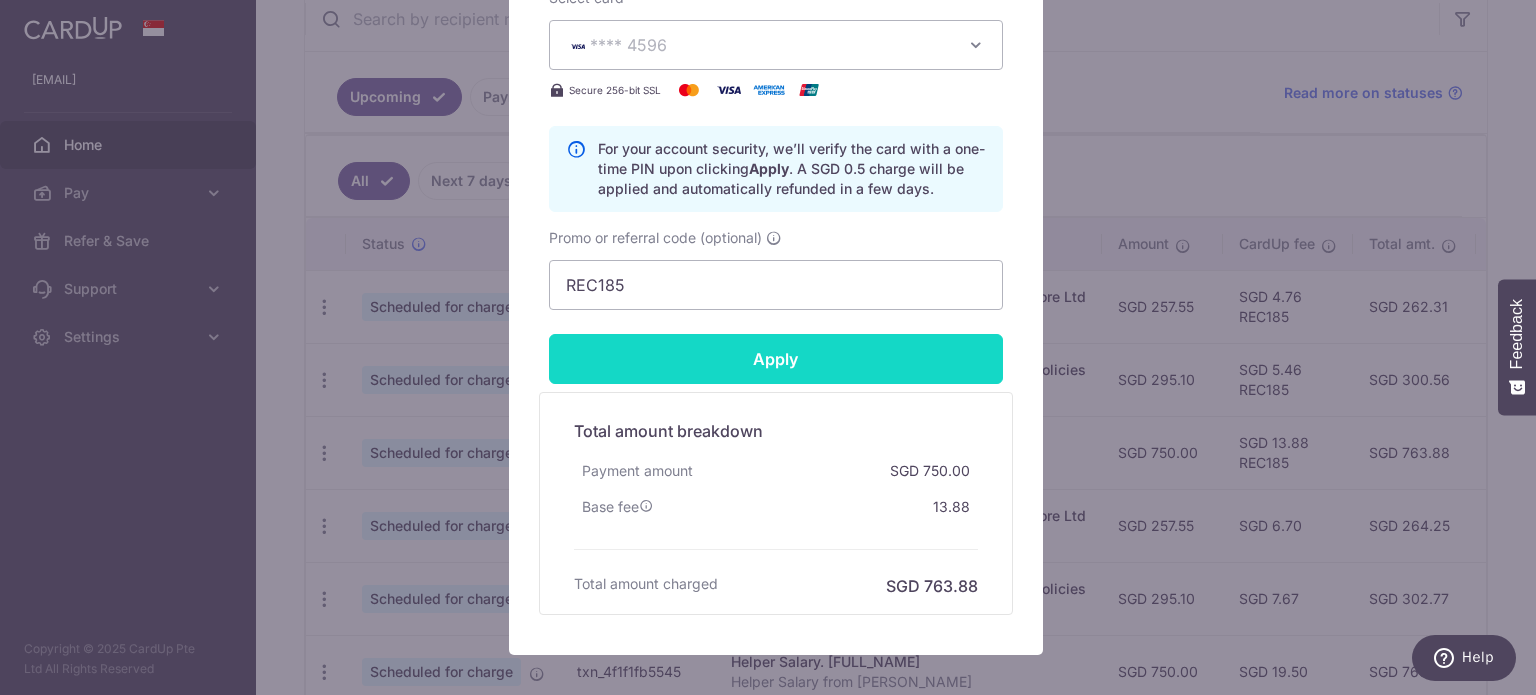 click on "Apply" at bounding box center (776, 359) 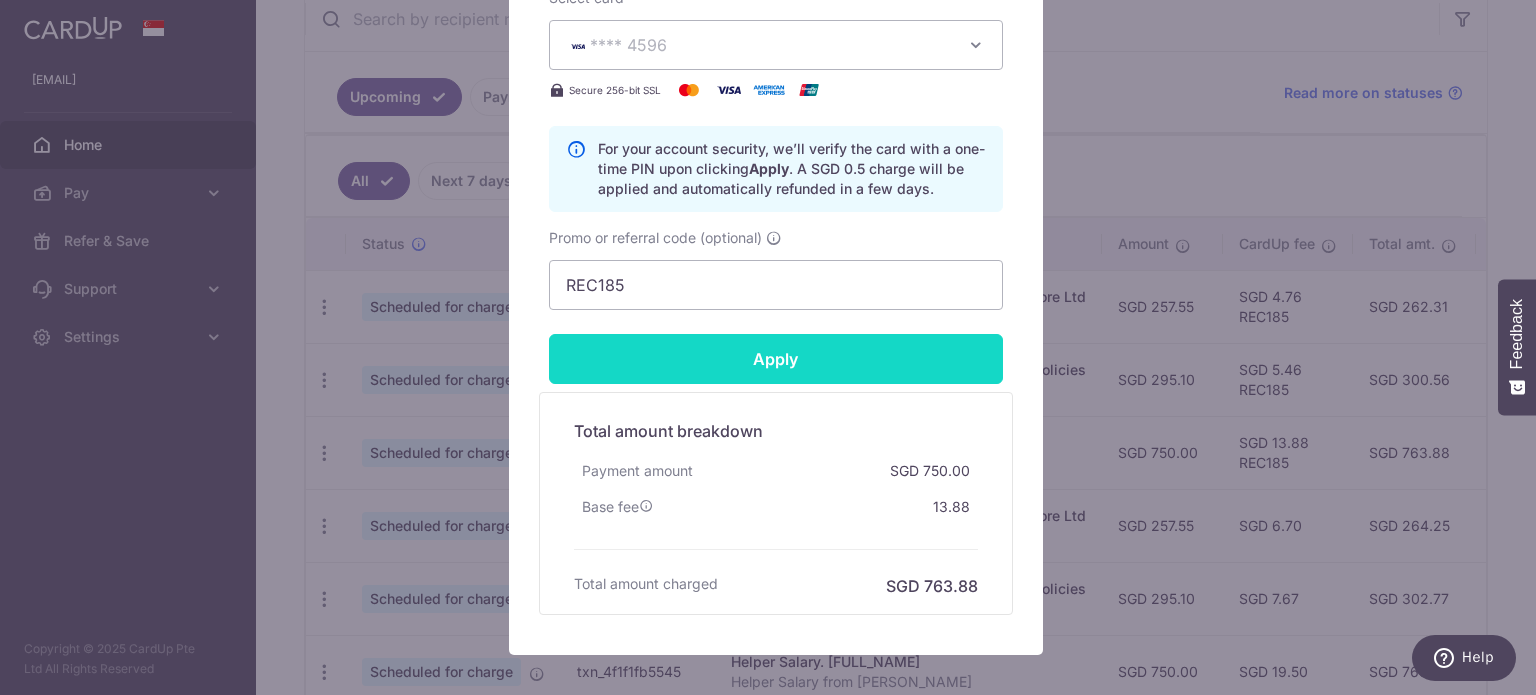 type on "Successfully Applied" 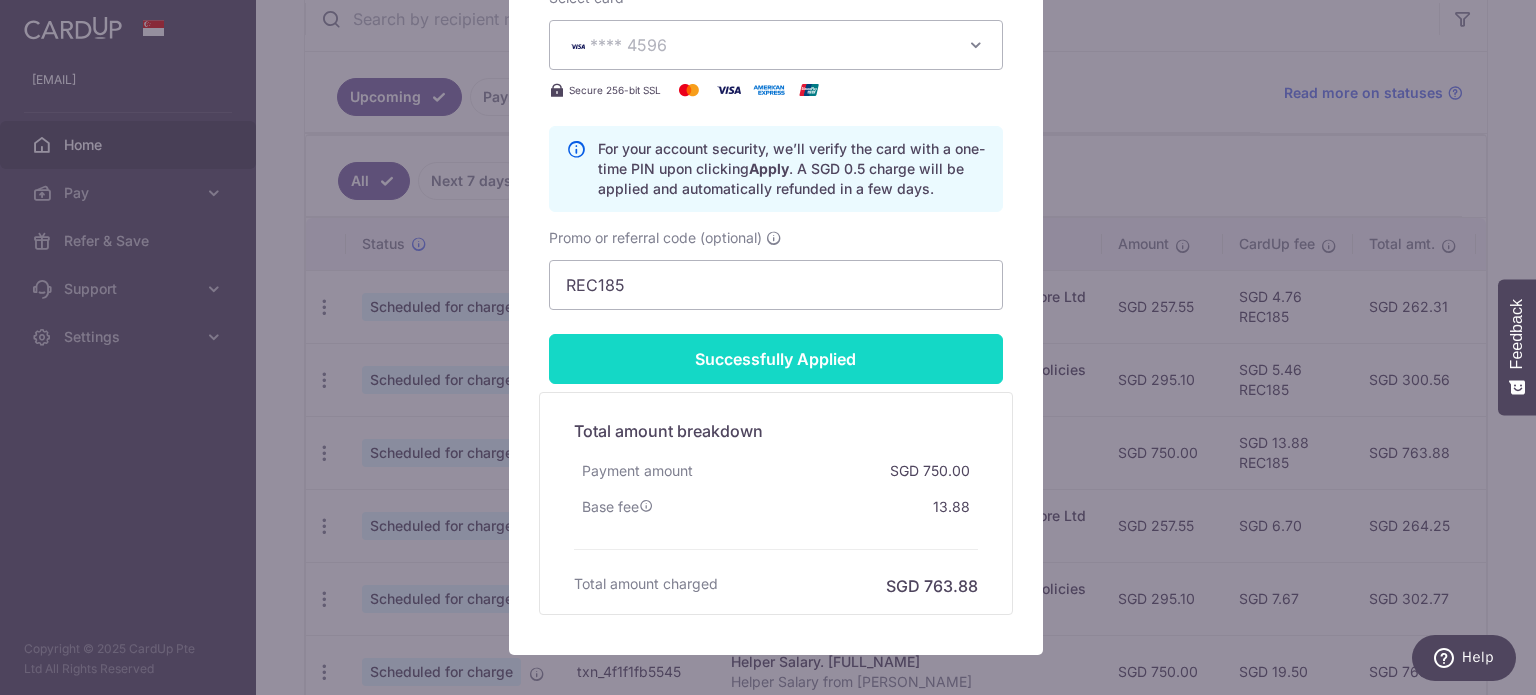 scroll, scrollTop: 992, scrollLeft: 0, axis: vertical 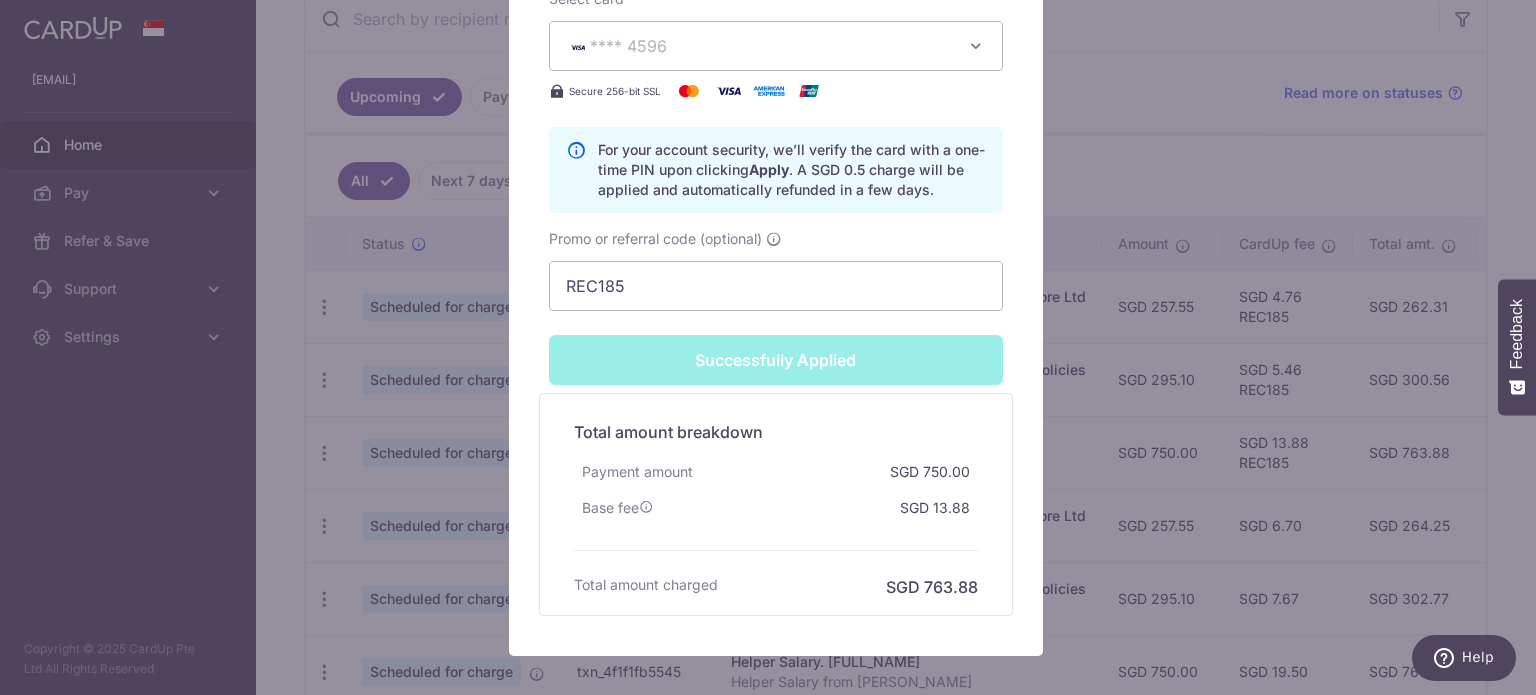 click on "Edit payment
By clicking apply,  you will make changes to all   payments to  ENDAH WAHYUNINGSIH  scheduled from
.
By clicking below, you confirm you are editing this payment to  ENDAH WAHYUNINGSIH  on
15/08/2025 .
Your payment is updated successfully
750.00" at bounding box center (768, 347) 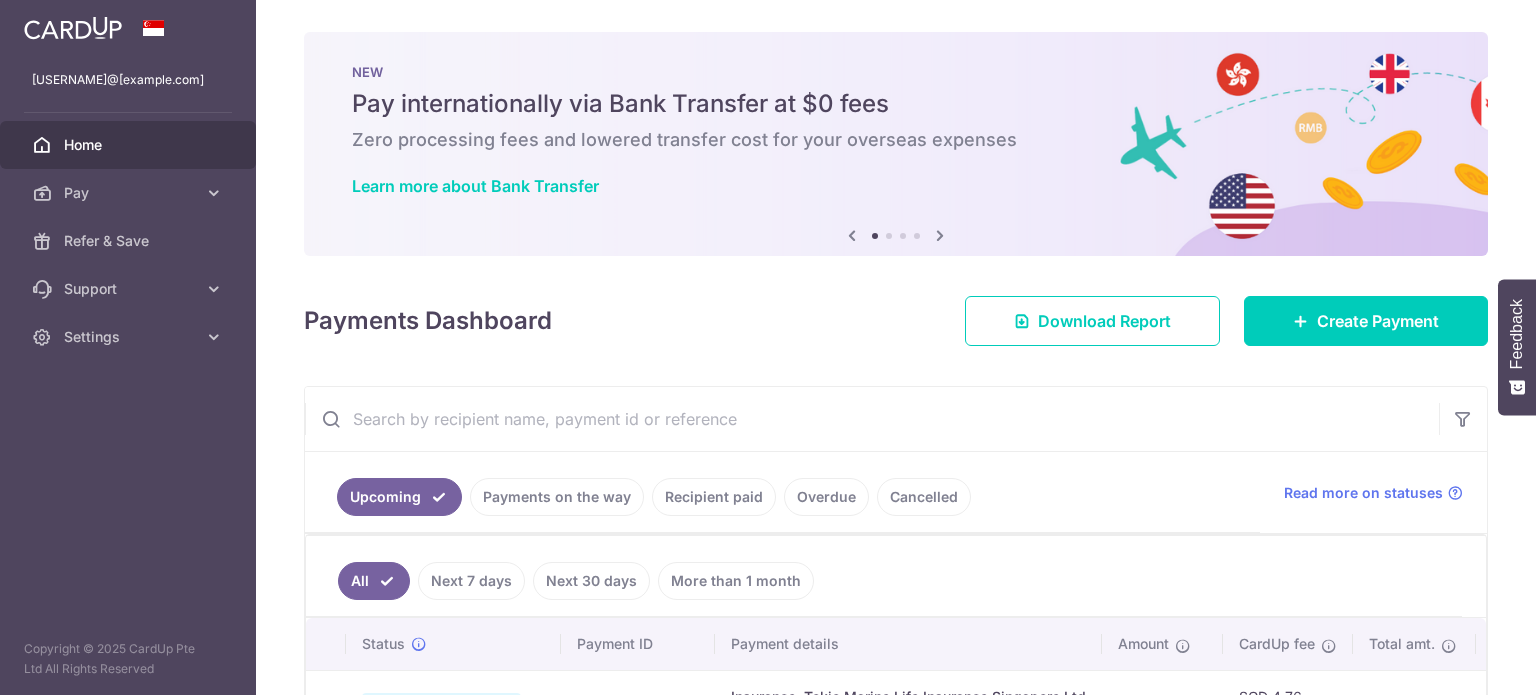 scroll, scrollTop: 0, scrollLeft: 0, axis: both 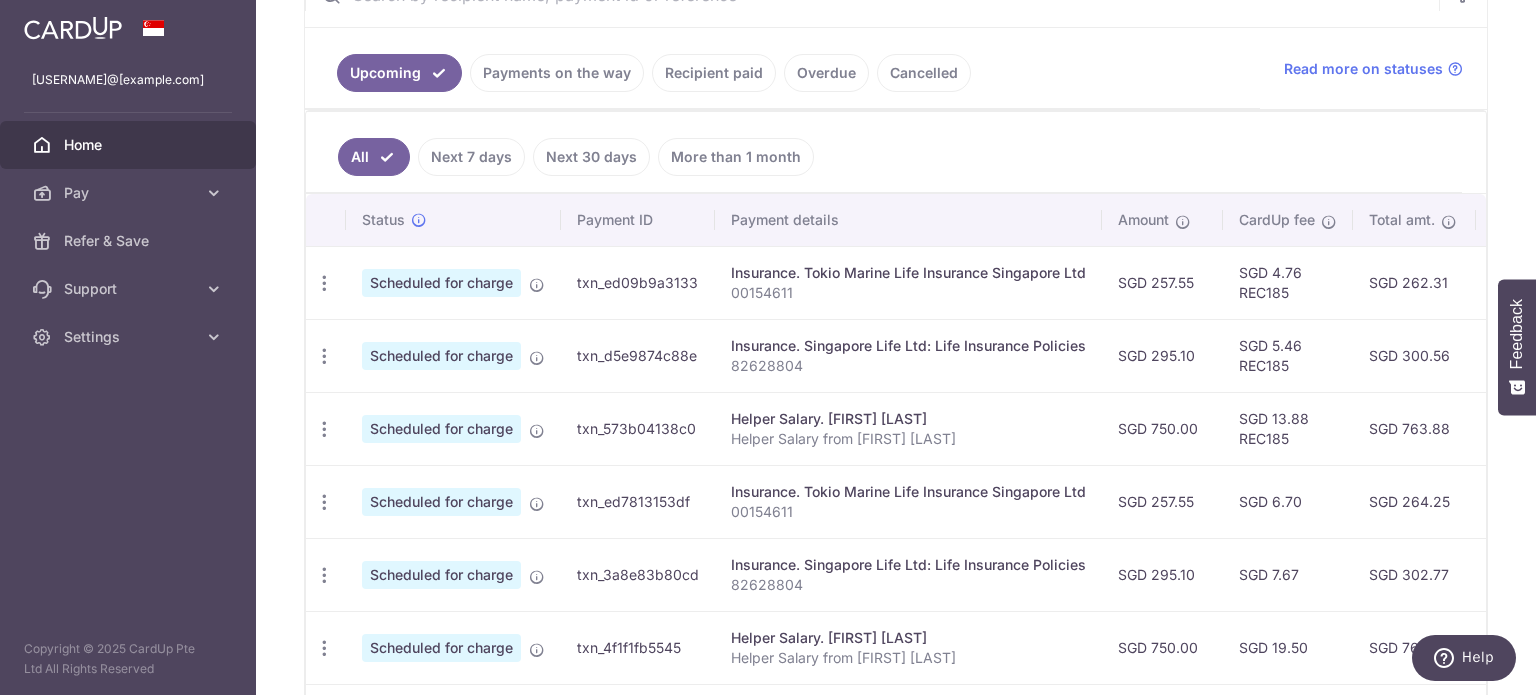 click on "Helper Salary. [FIRST] [LAST]" at bounding box center (908, 419) 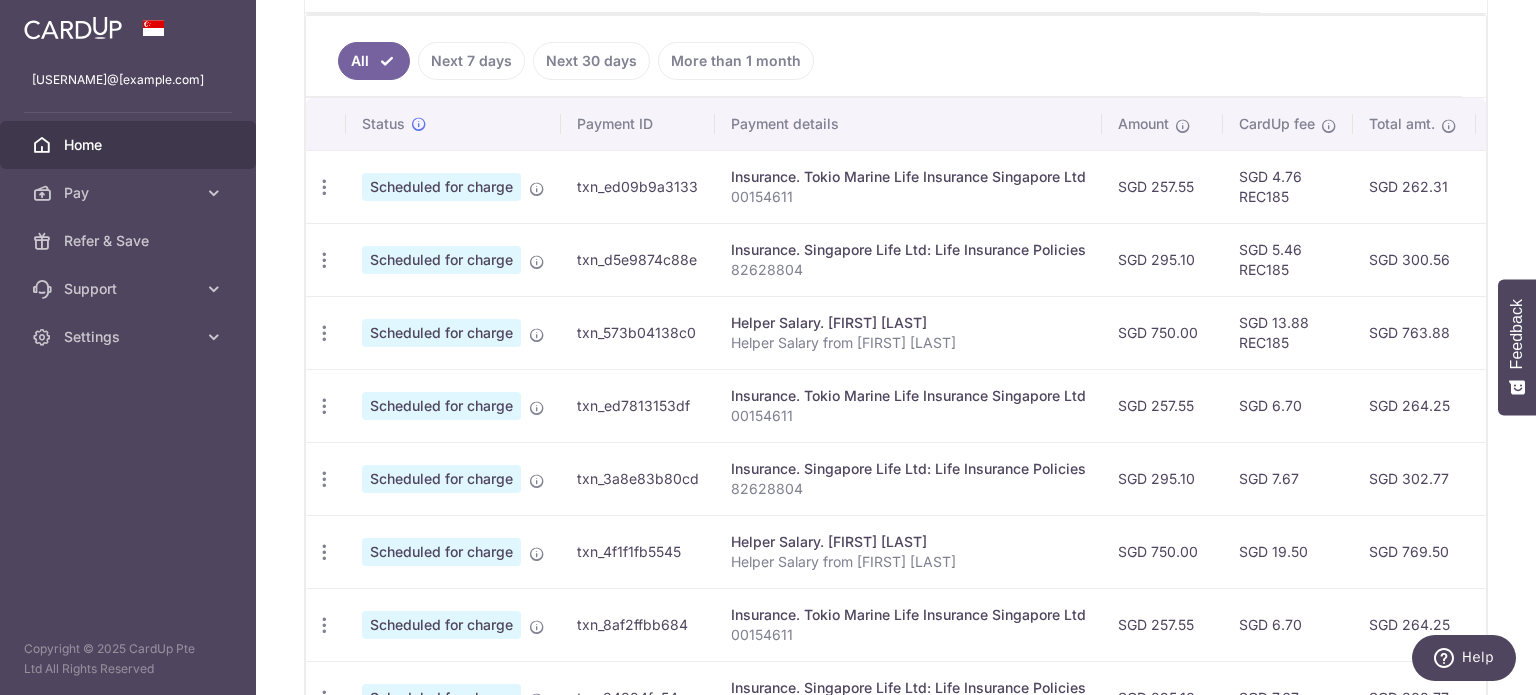 scroll, scrollTop: 524, scrollLeft: 0, axis: vertical 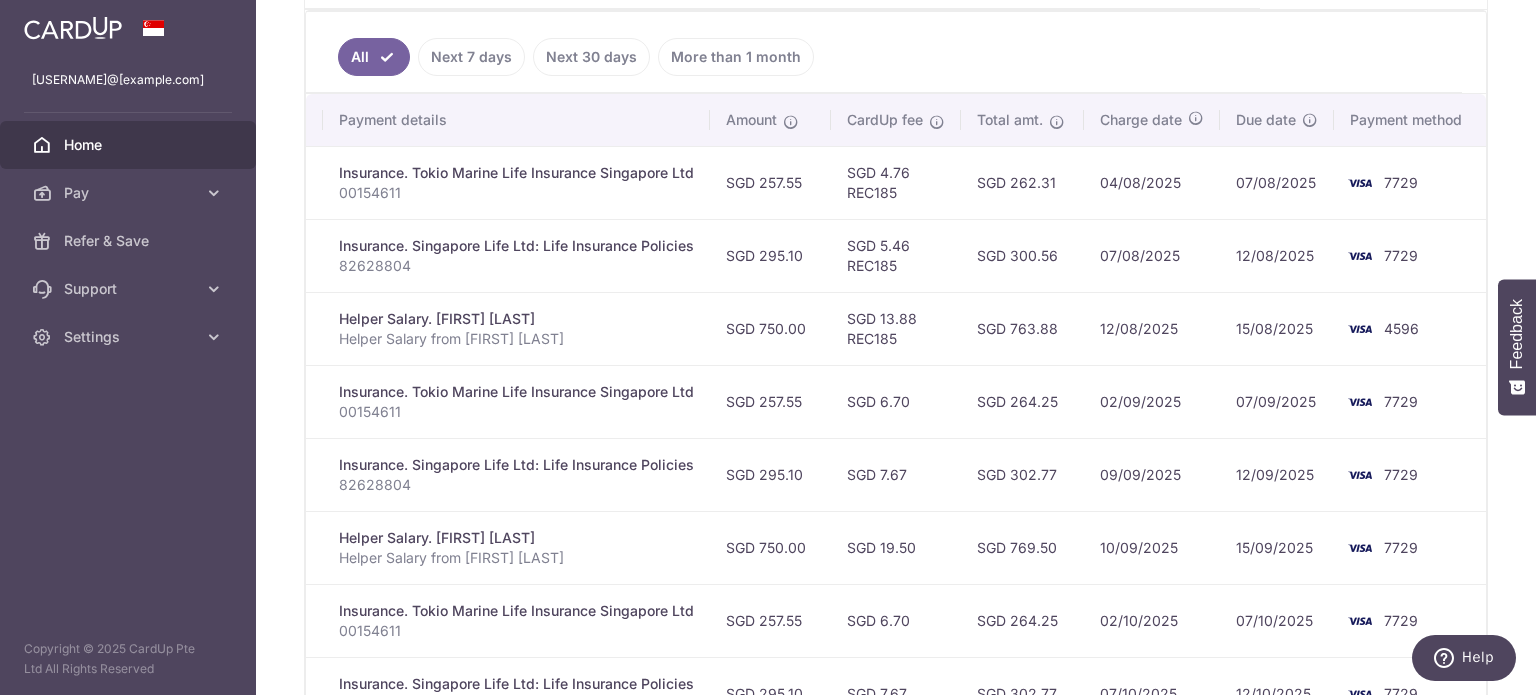 drag, startPoint x: 1284, startPoint y: 323, endPoint x: 1220, endPoint y: 346, distance: 68.007355 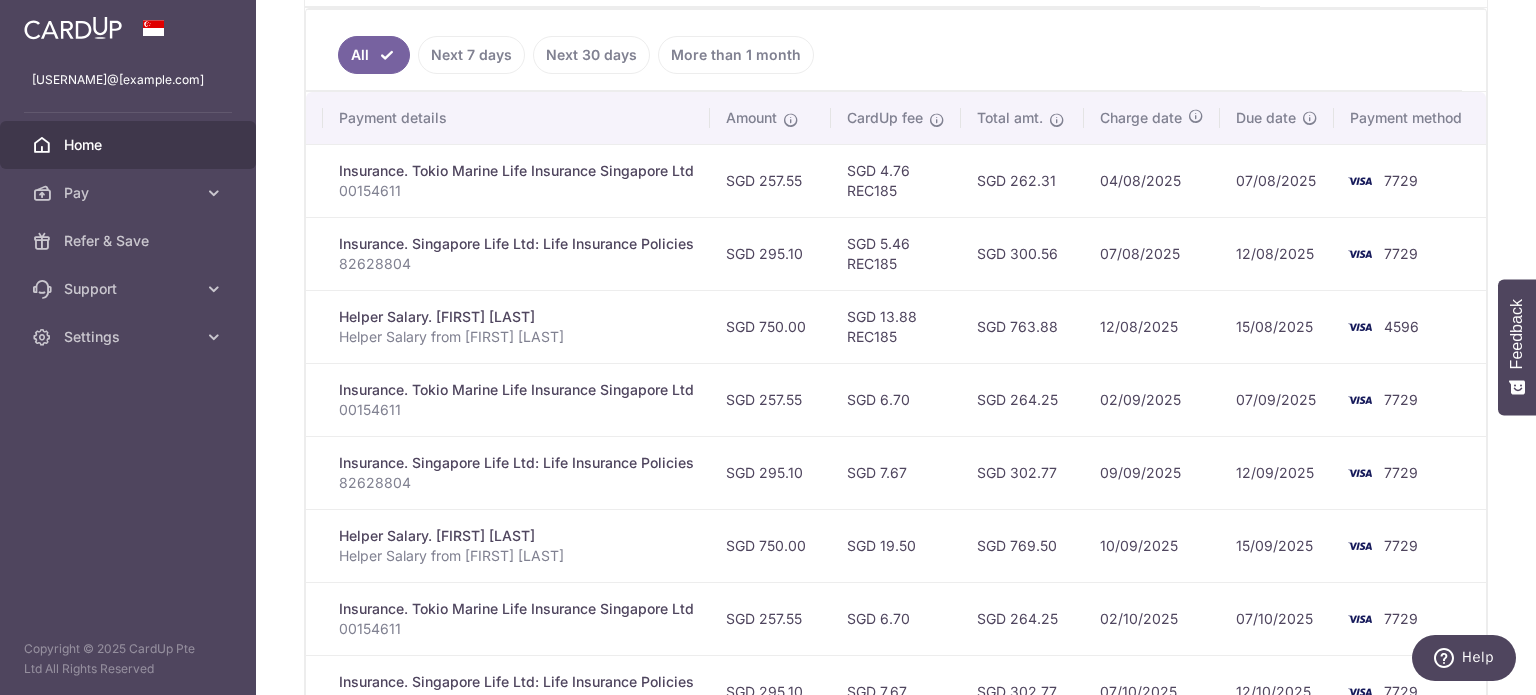 scroll, scrollTop: 524, scrollLeft: 0, axis: vertical 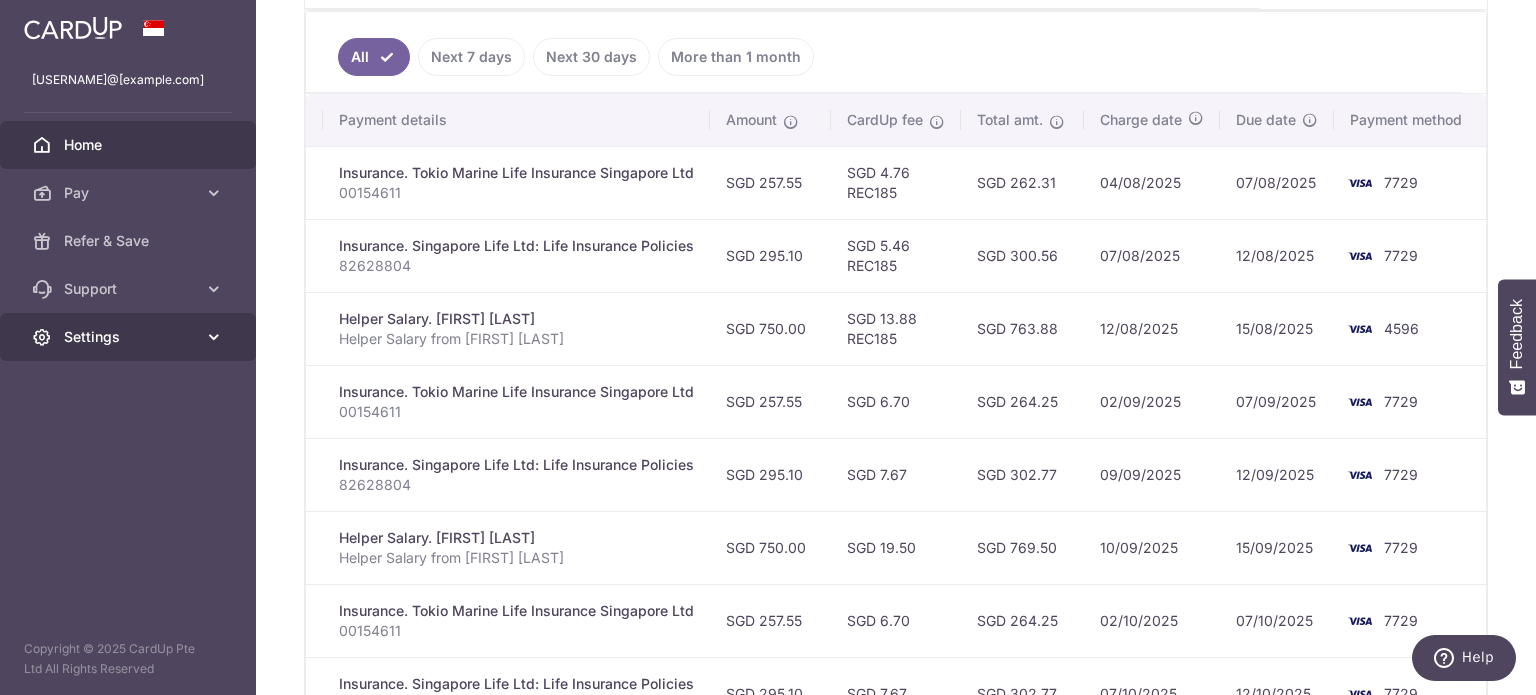 click on "Settings" at bounding box center (128, 337) 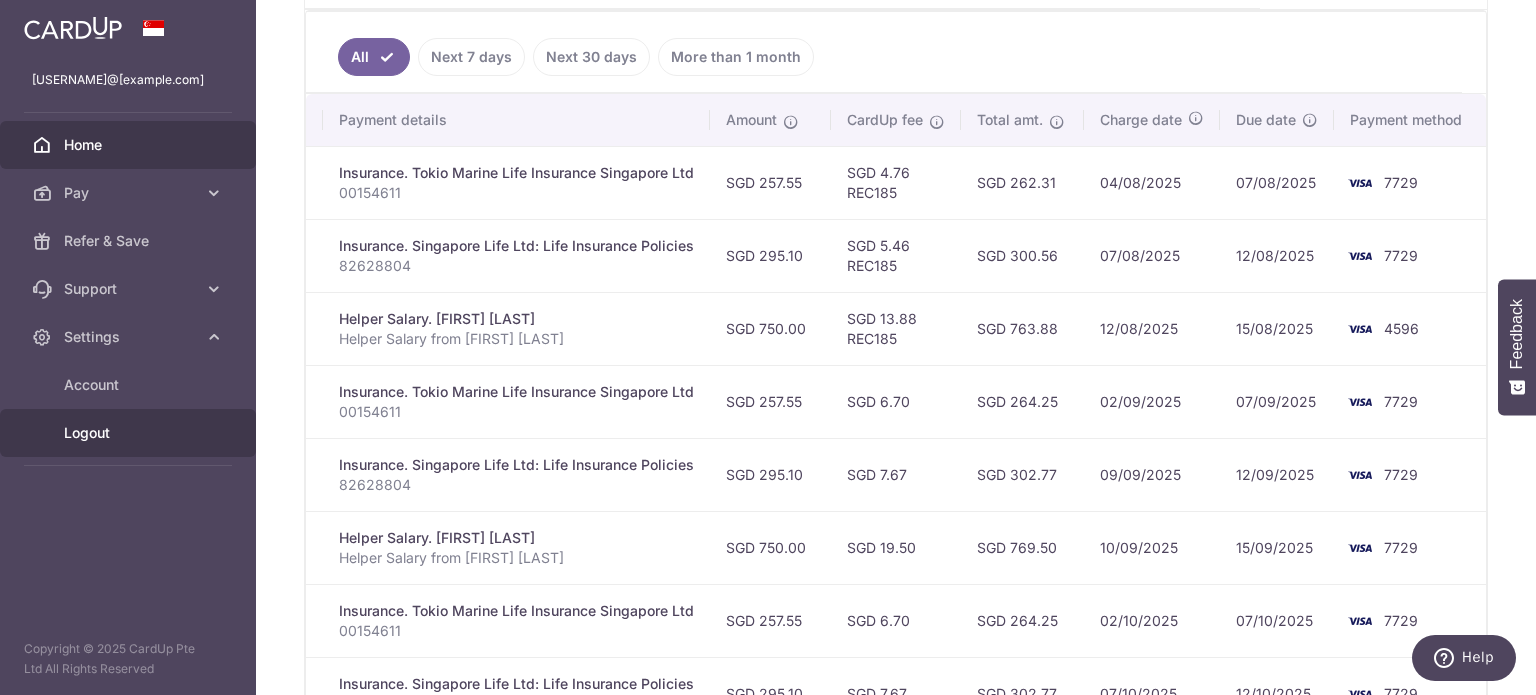 click on "Logout" at bounding box center [130, 433] 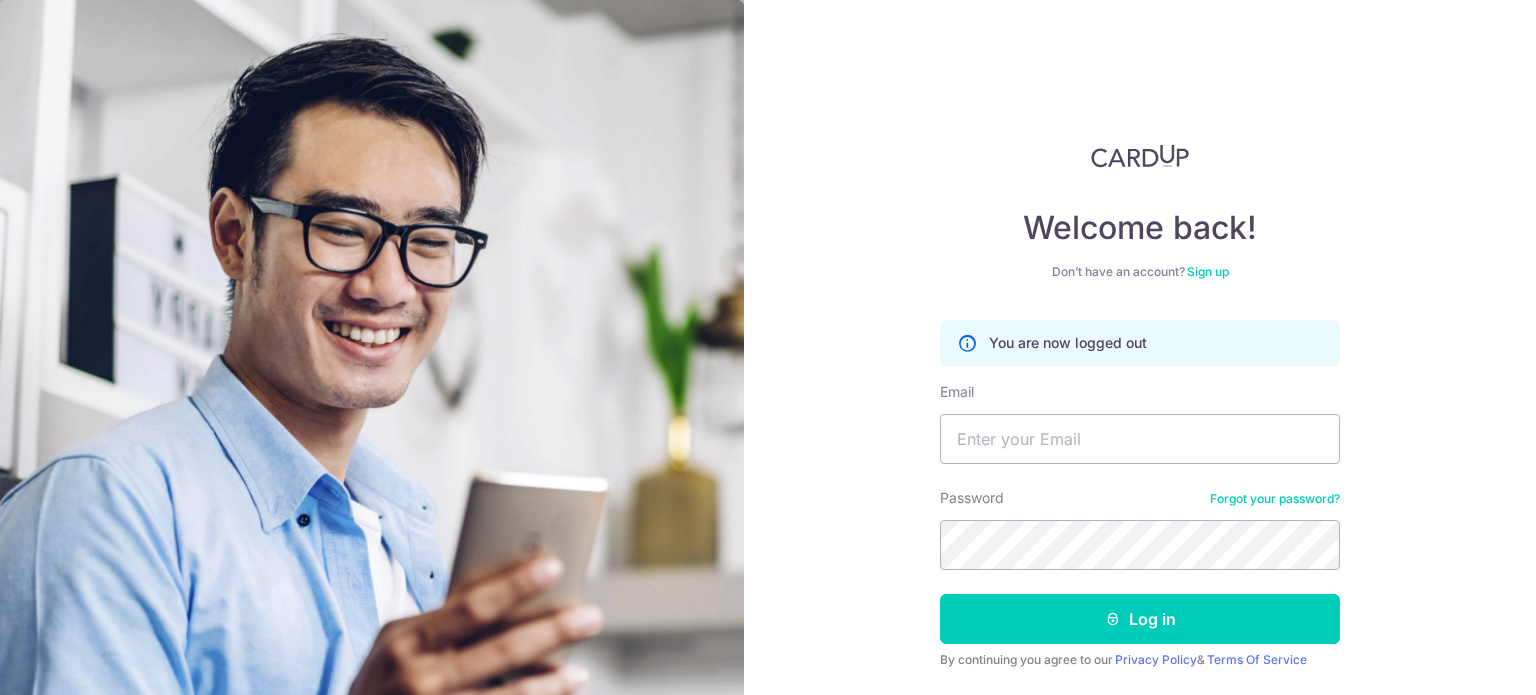 scroll, scrollTop: 0, scrollLeft: 0, axis: both 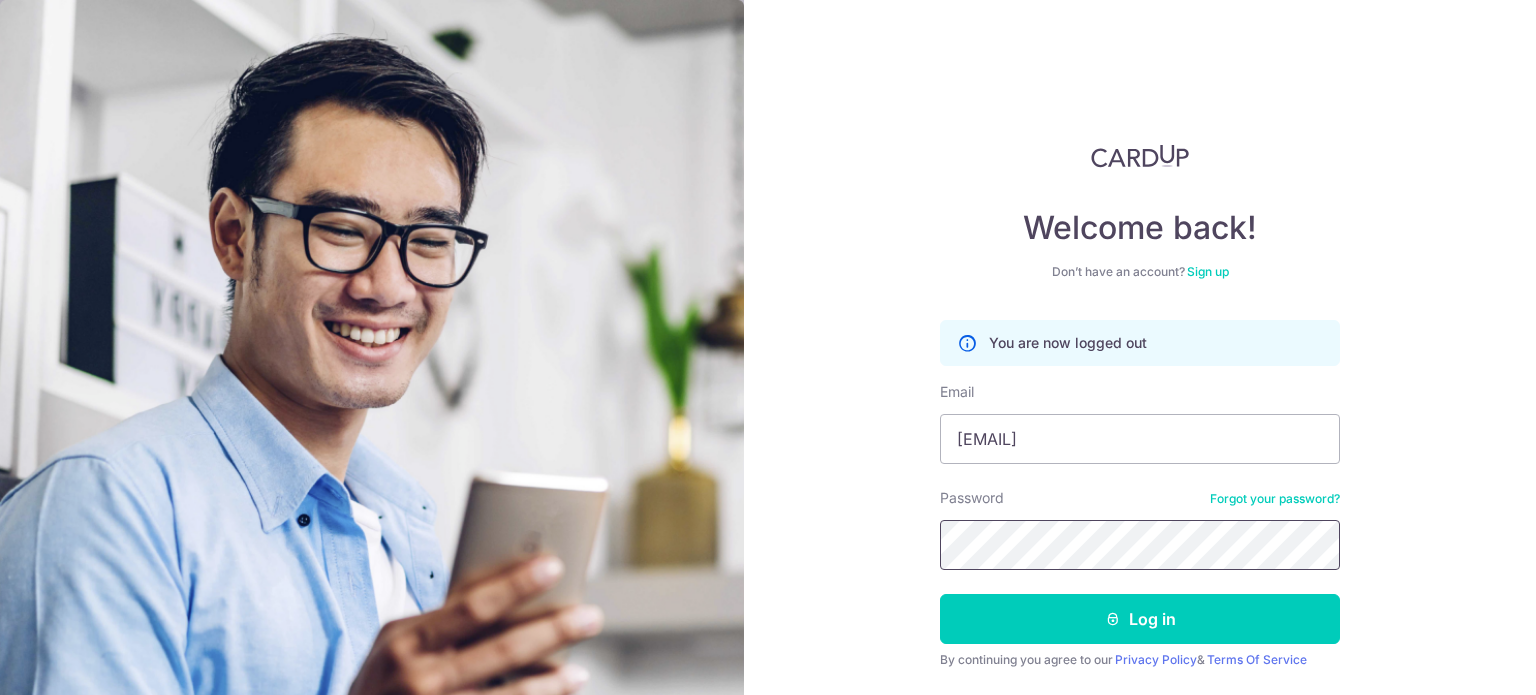 click on "Log in" at bounding box center (1140, 619) 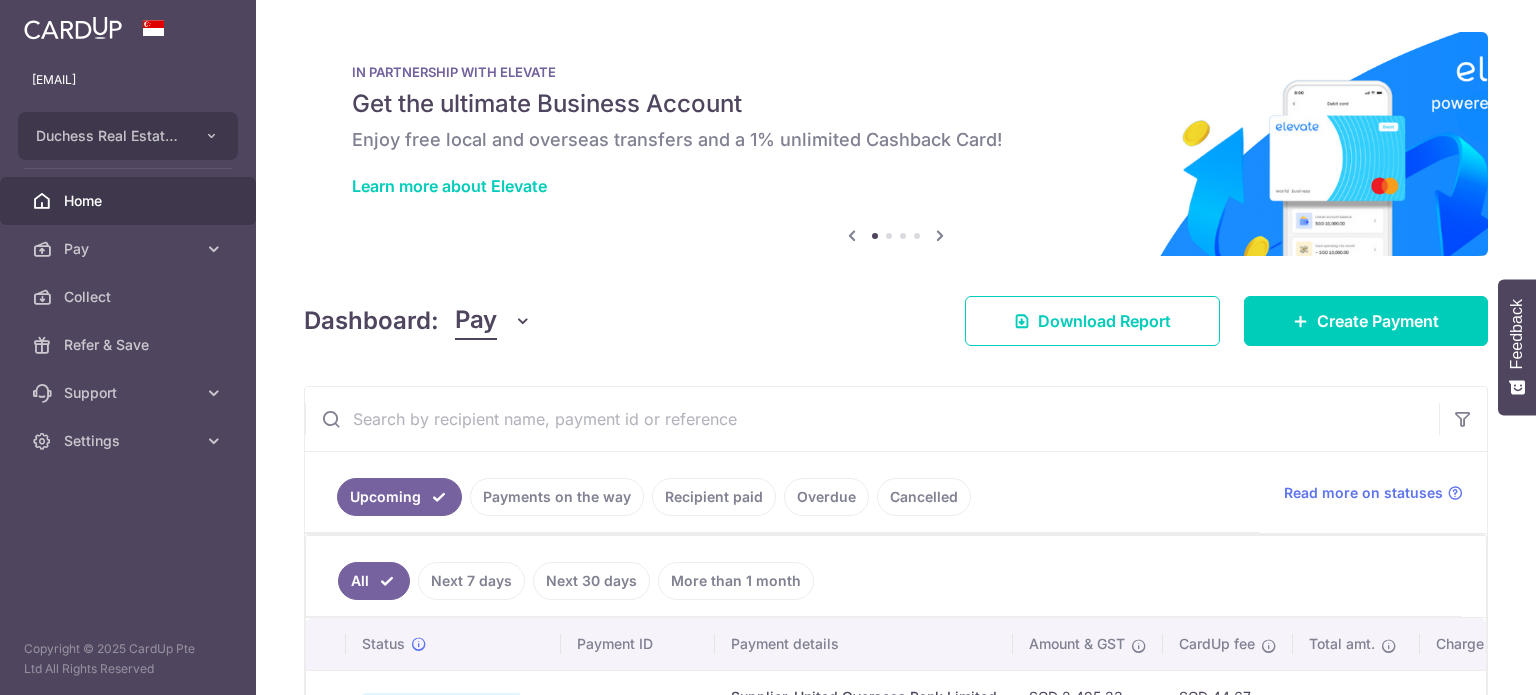 scroll, scrollTop: 0, scrollLeft: 0, axis: both 